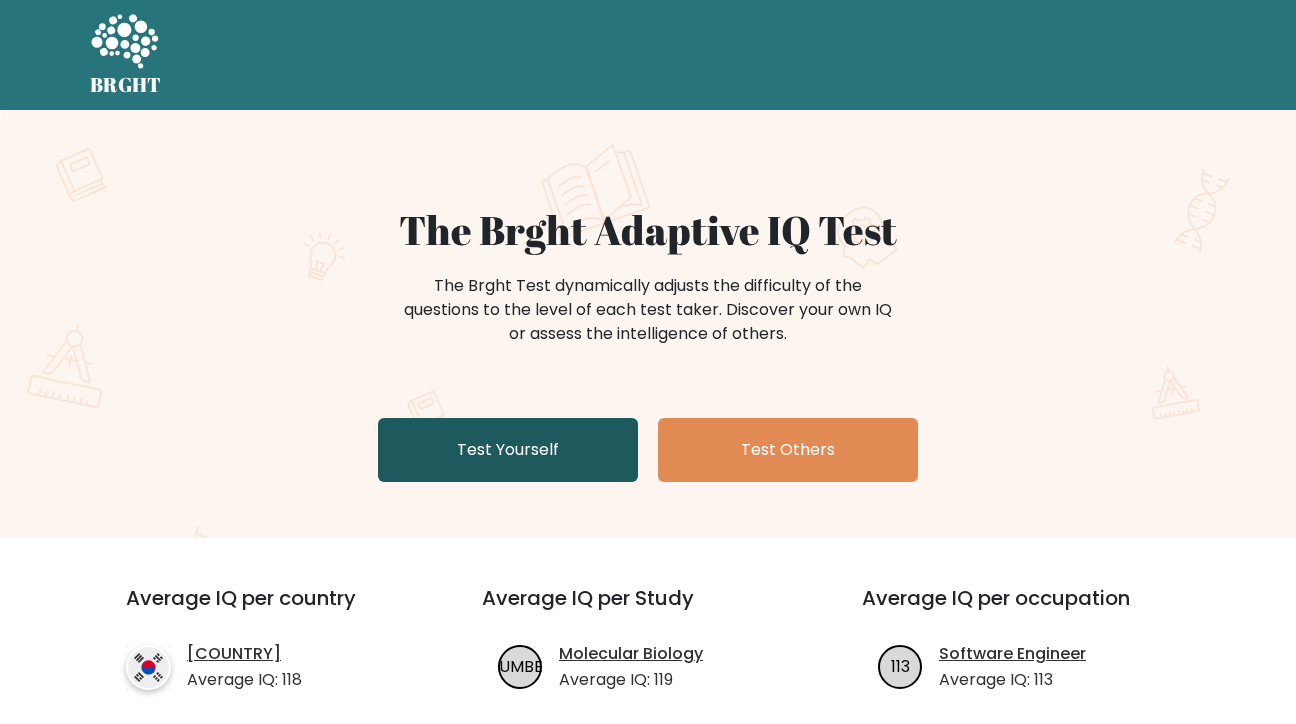 scroll, scrollTop: 0, scrollLeft: 0, axis: both 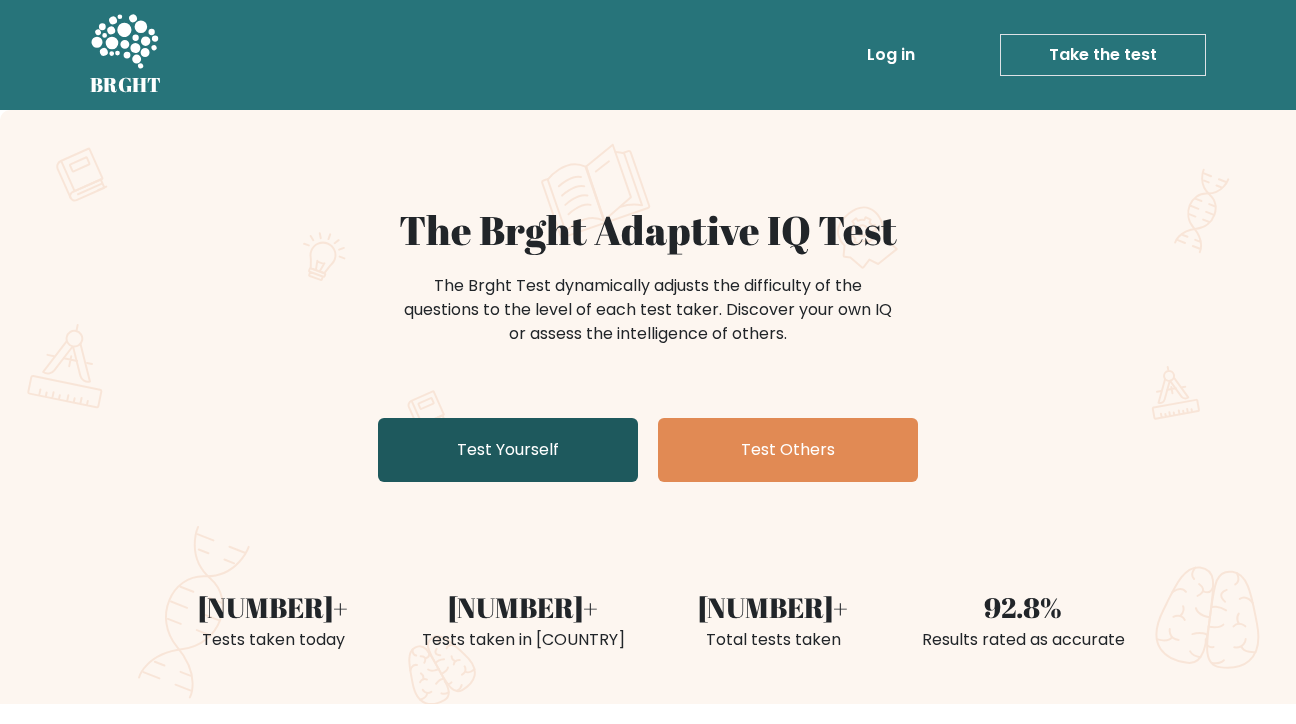 click on "Test Yourself" at bounding box center [508, 450] 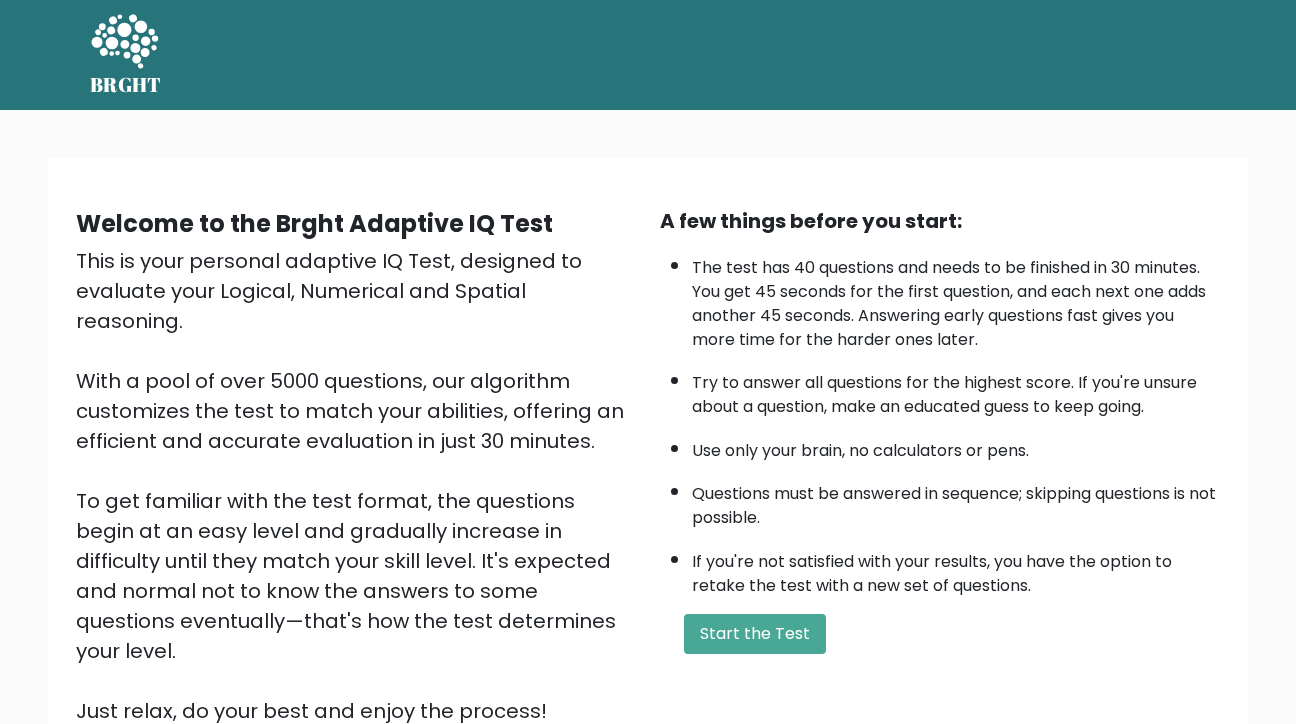 scroll, scrollTop: 0, scrollLeft: 0, axis: both 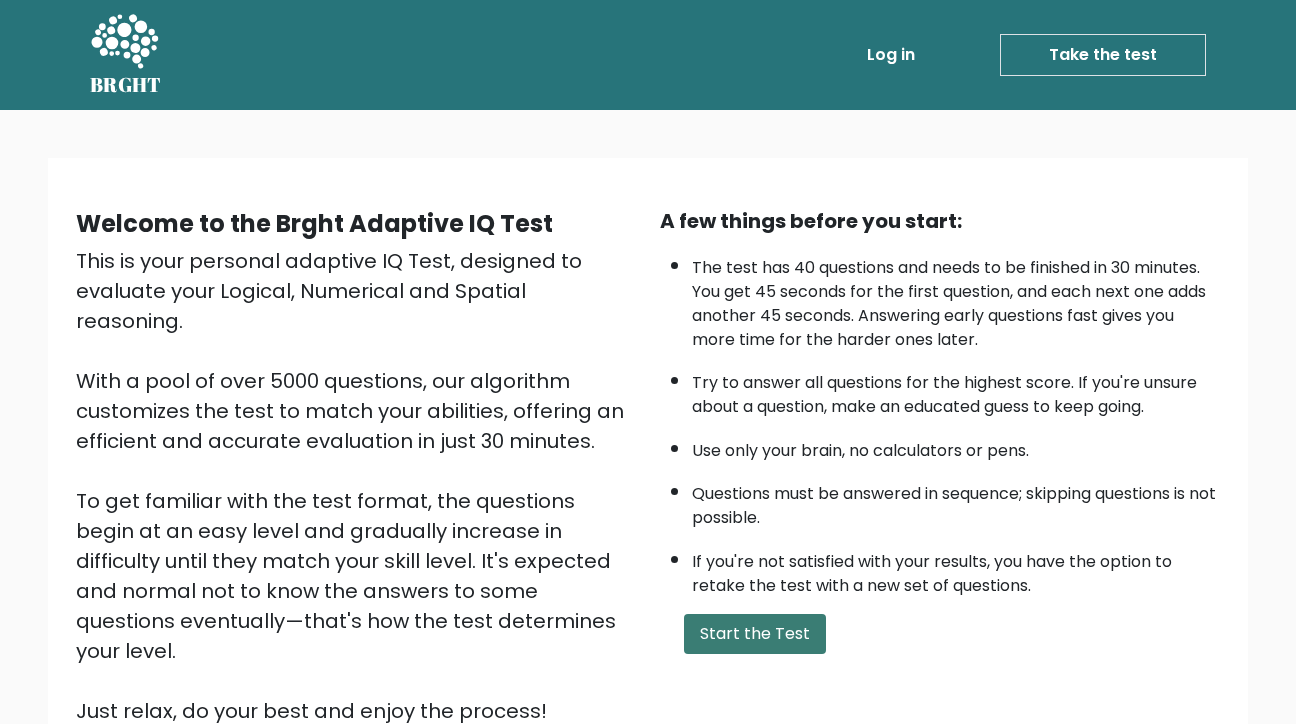 click on "Start the Test" at bounding box center (755, 634) 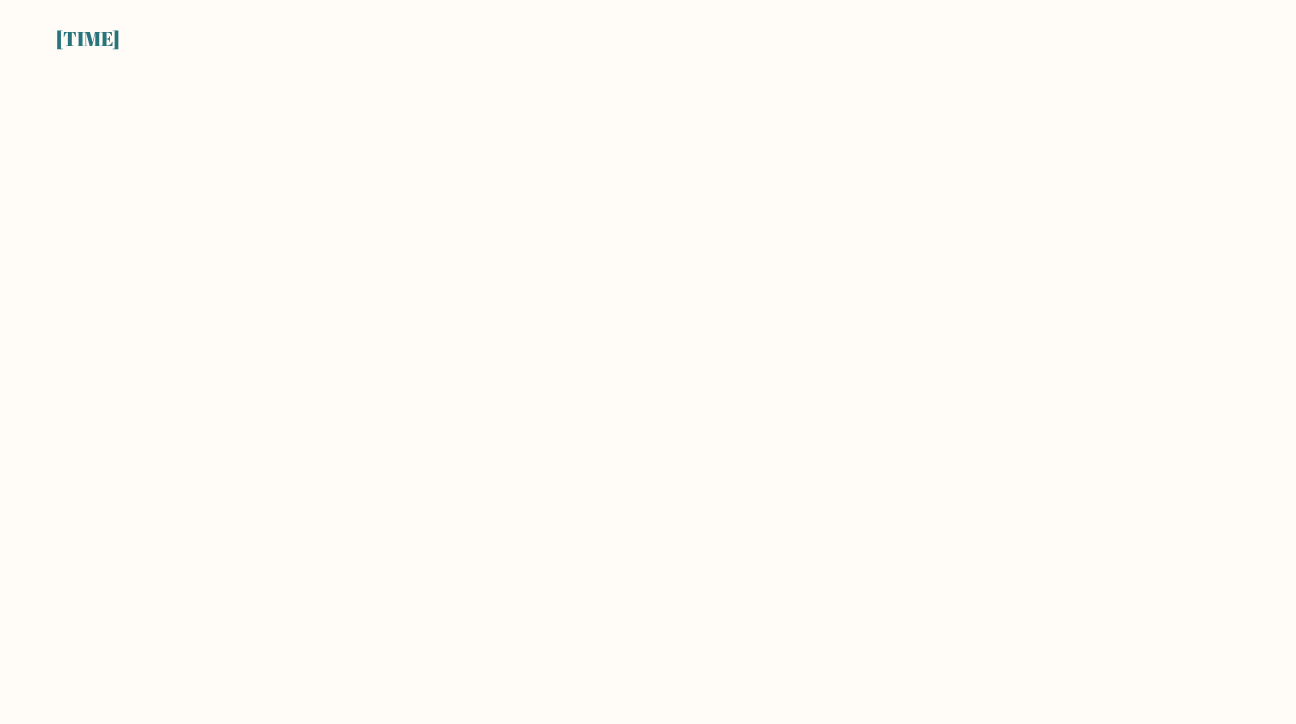 scroll, scrollTop: 0, scrollLeft: 0, axis: both 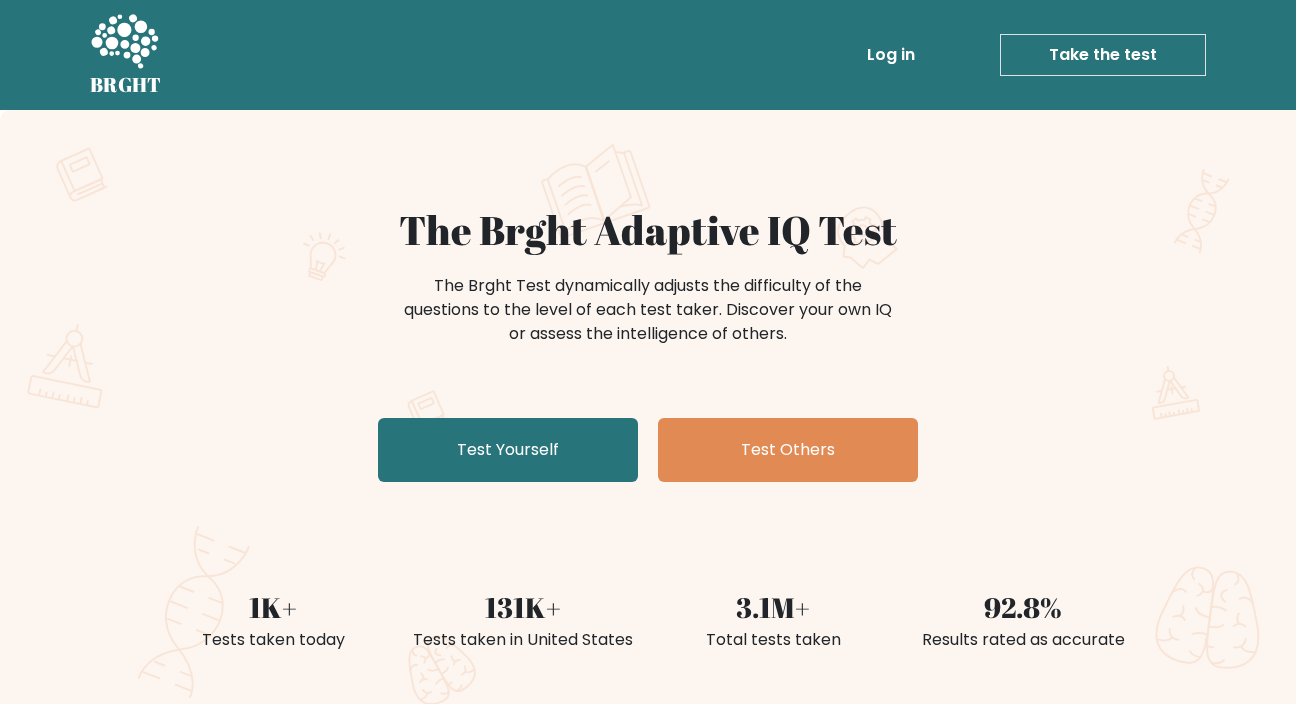 click on "Log in" at bounding box center (891, 55) 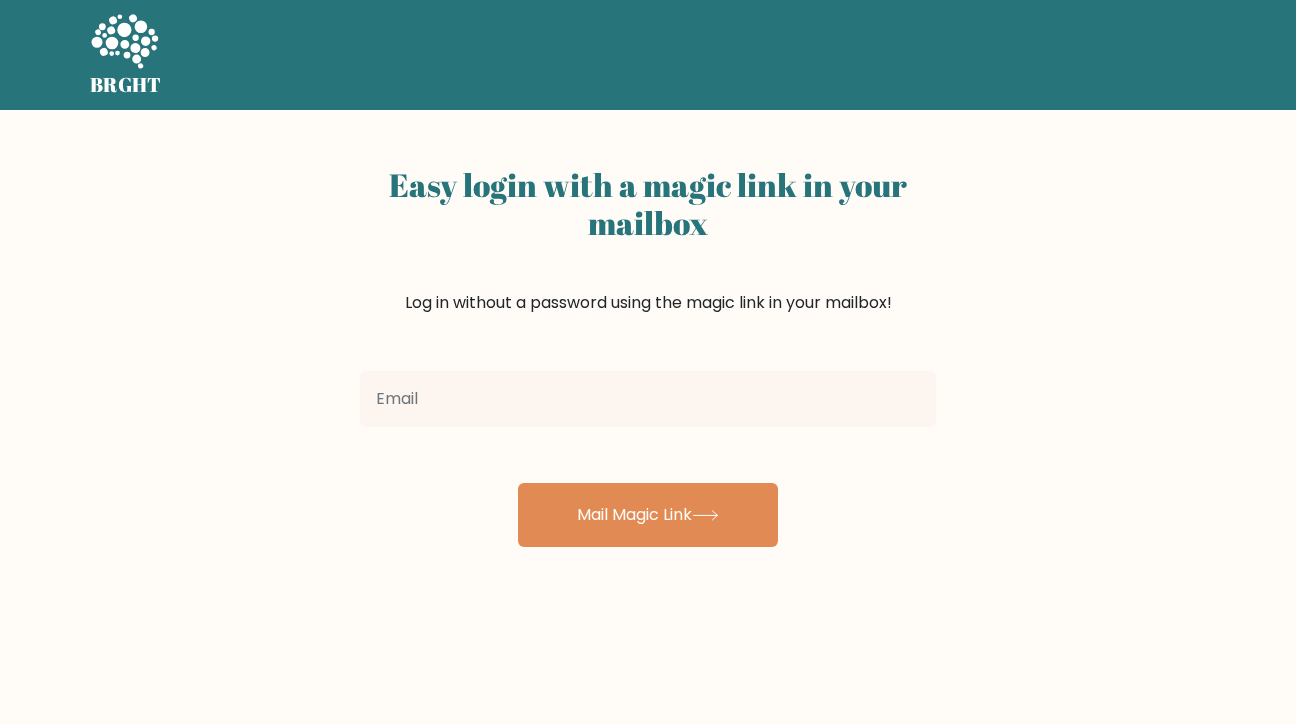 scroll, scrollTop: 0, scrollLeft: 0, axis: both 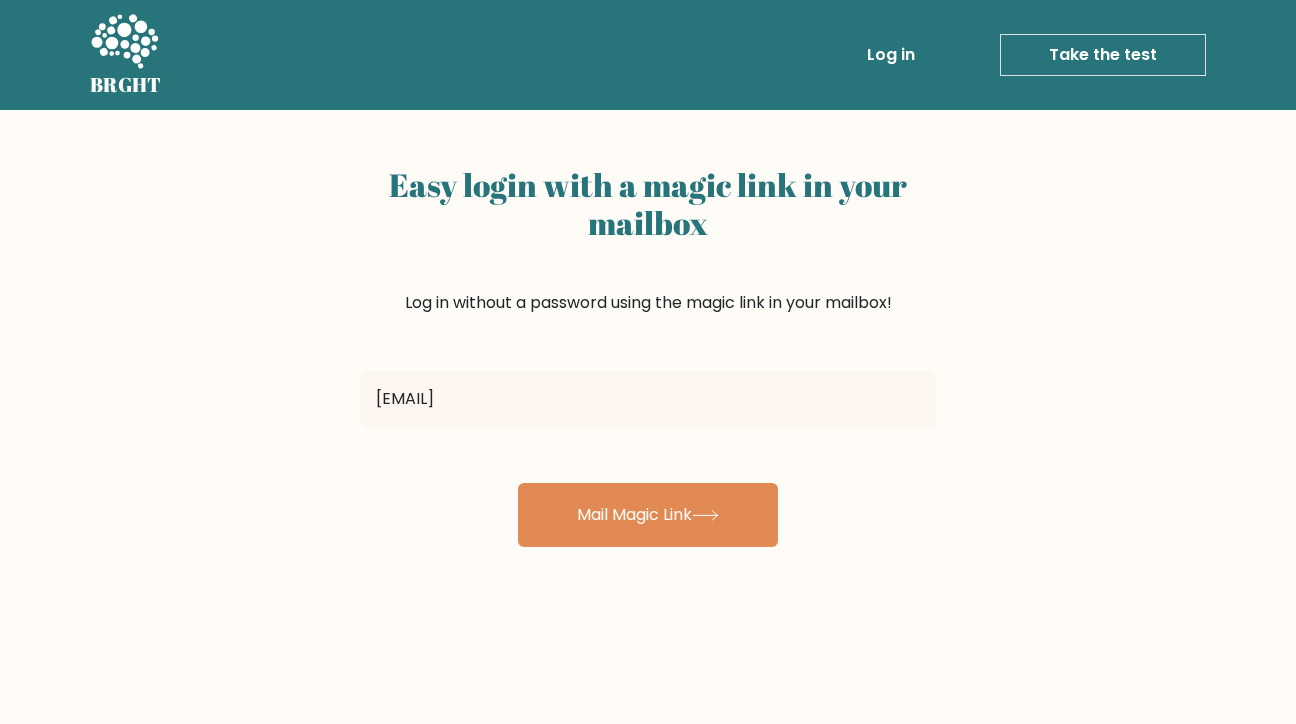 type on "arshia1rasiwala@gmail.com" 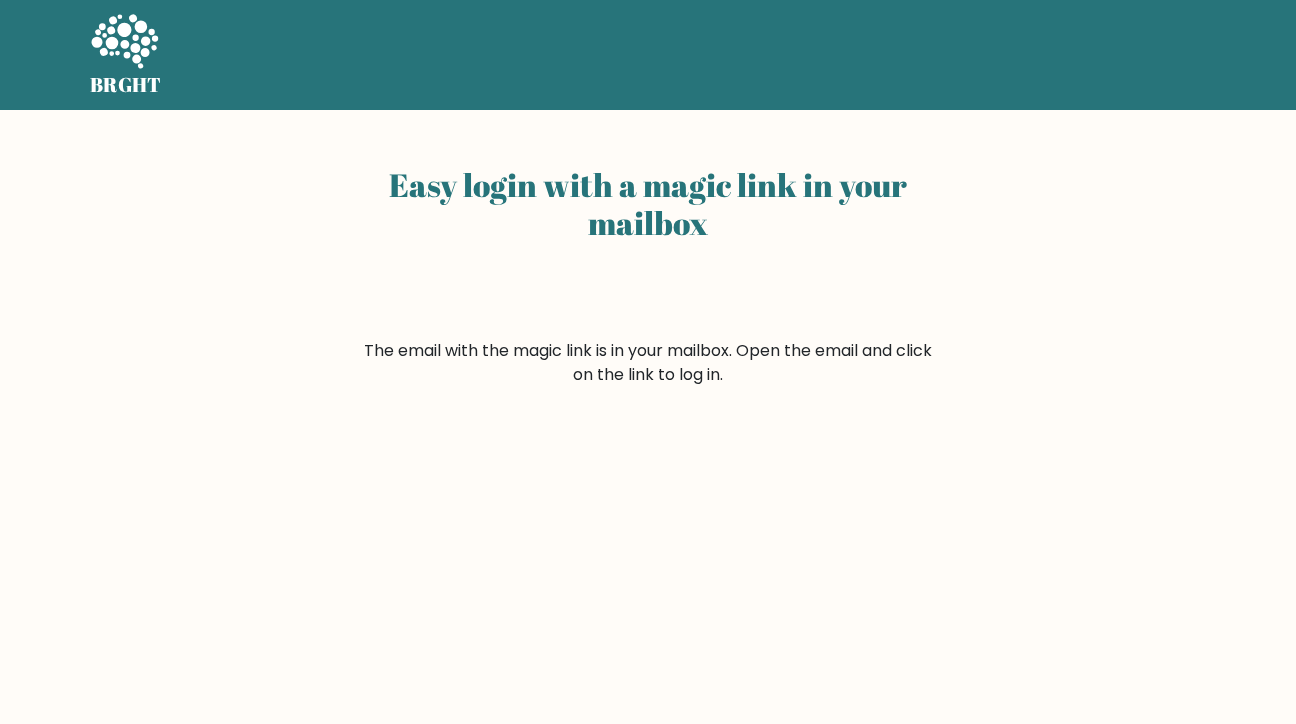 scroll, scrollTop: 0, scrollLeft: 0, axis: both 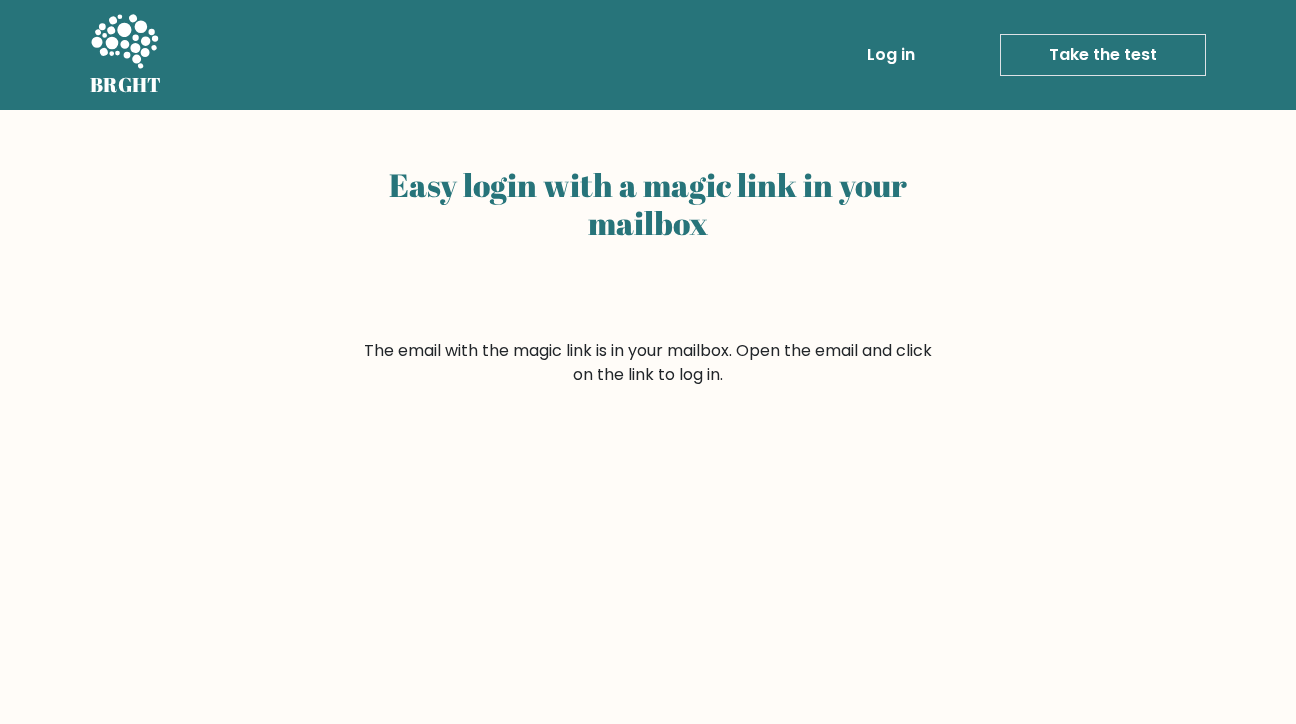 click on "Take the test" at bounding box center [1103, 55] 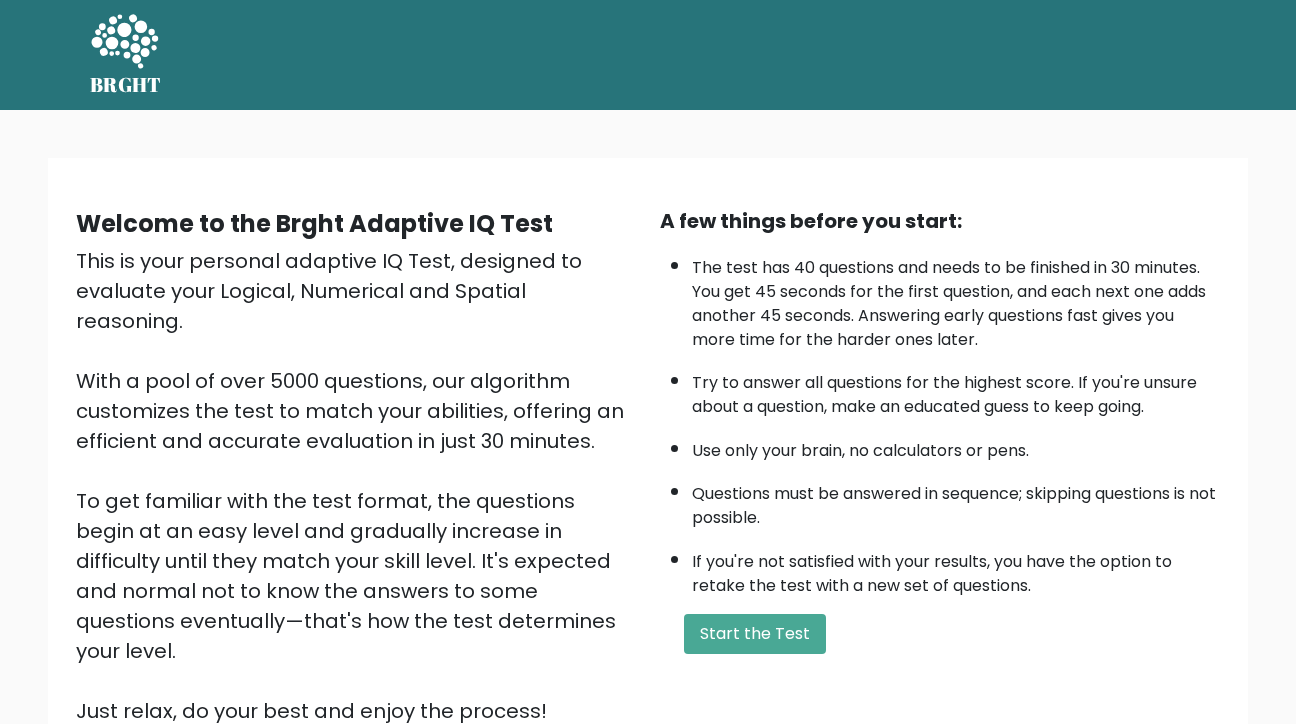 scroll, scrollTop: 0, scrollLeft: 0, axis: both 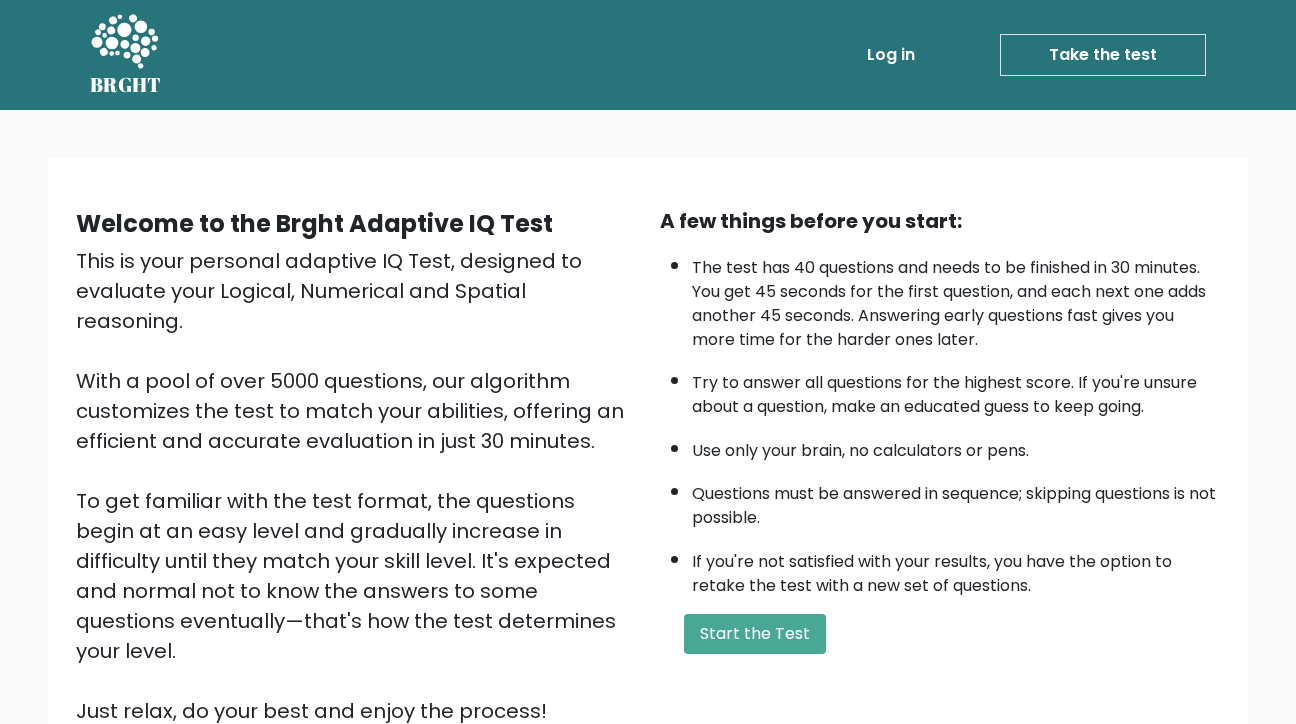 click on "Log in" at bounding box center (891, 55) 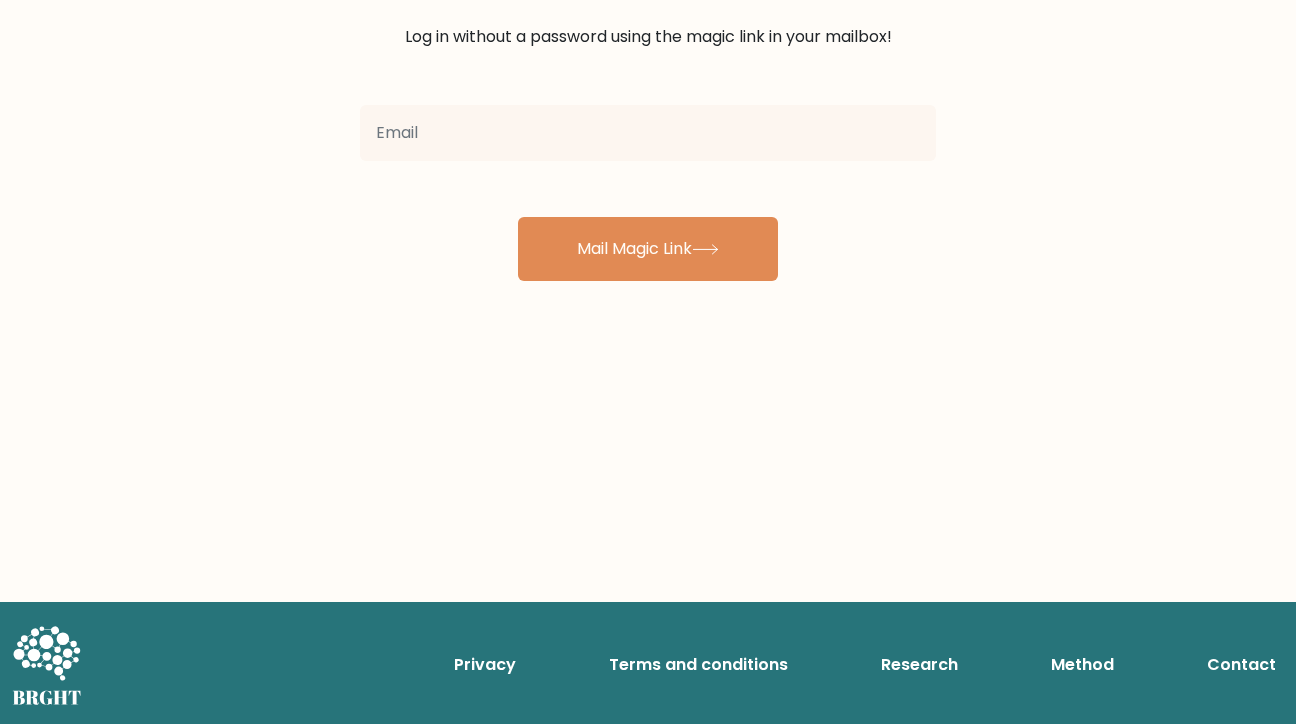scroll, scrollTop: 0, scrollLeft: 0, axis: both 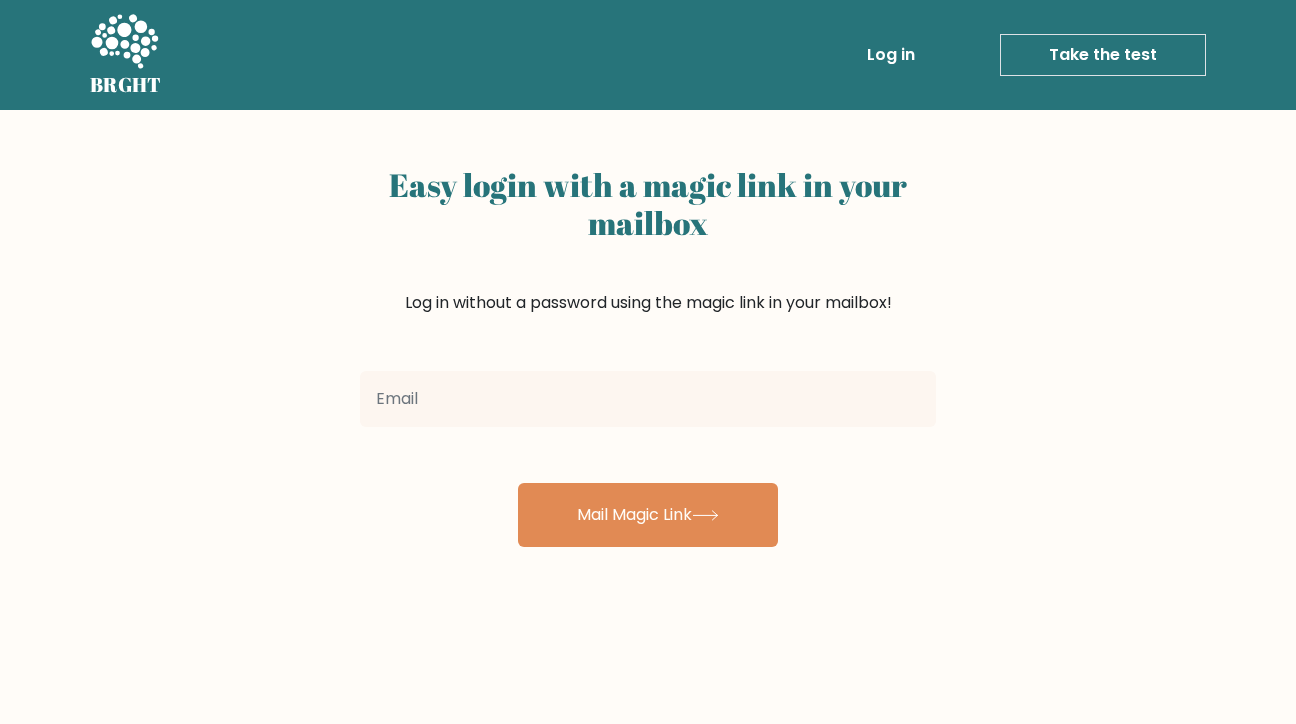 click at bounding box center [124, 41] 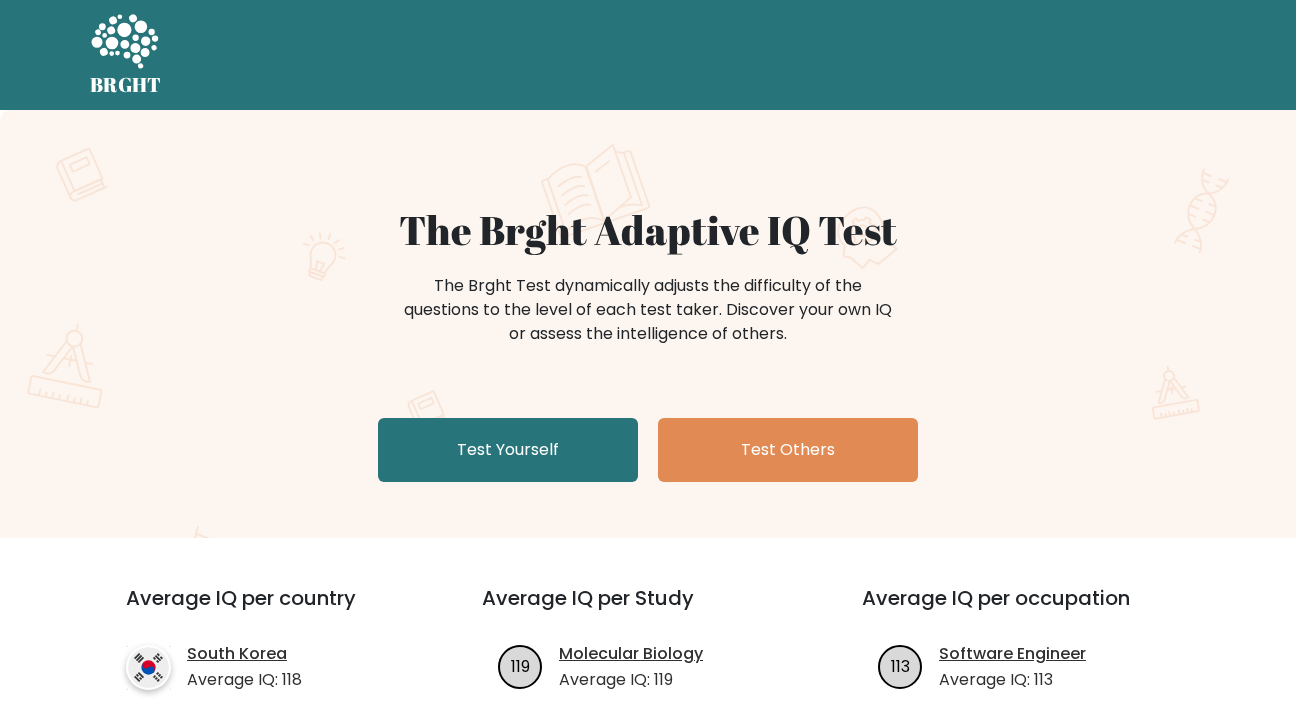 scroll, scrollTop: 0, scrollLeft: 0, axis: both 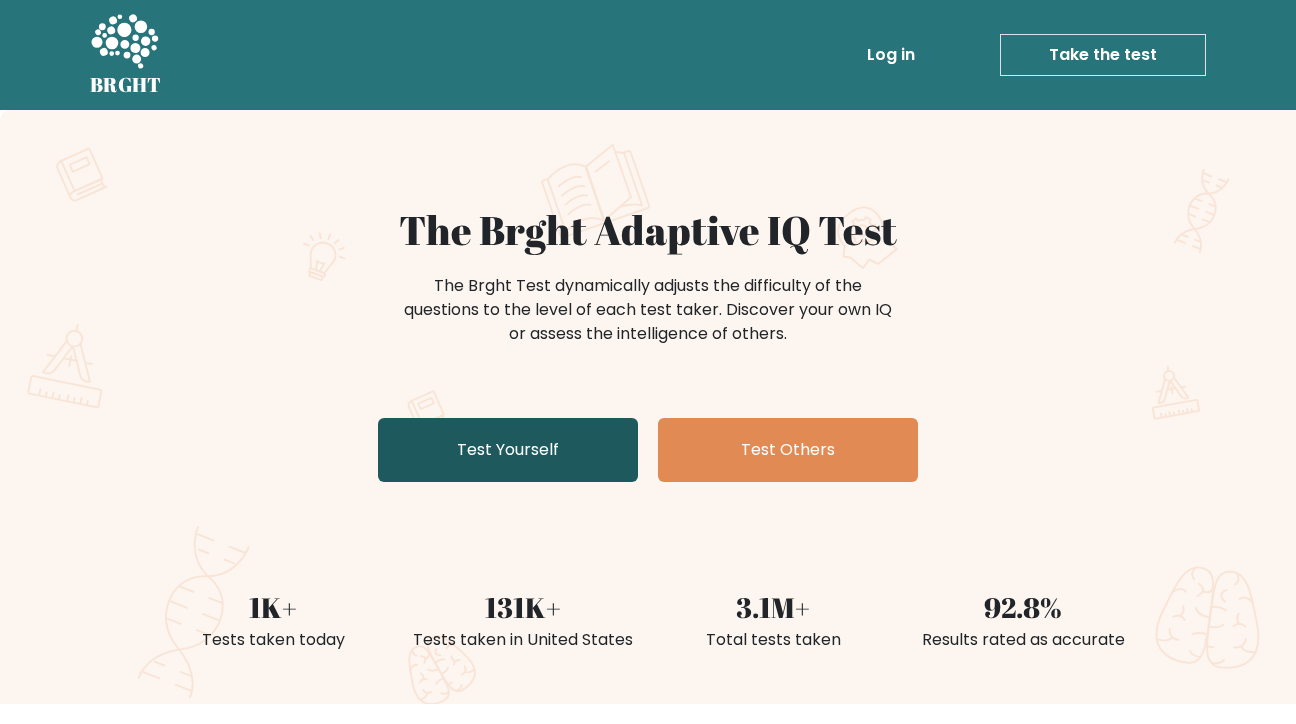 click on "Test Yourself" at bounding box center [508, 450] 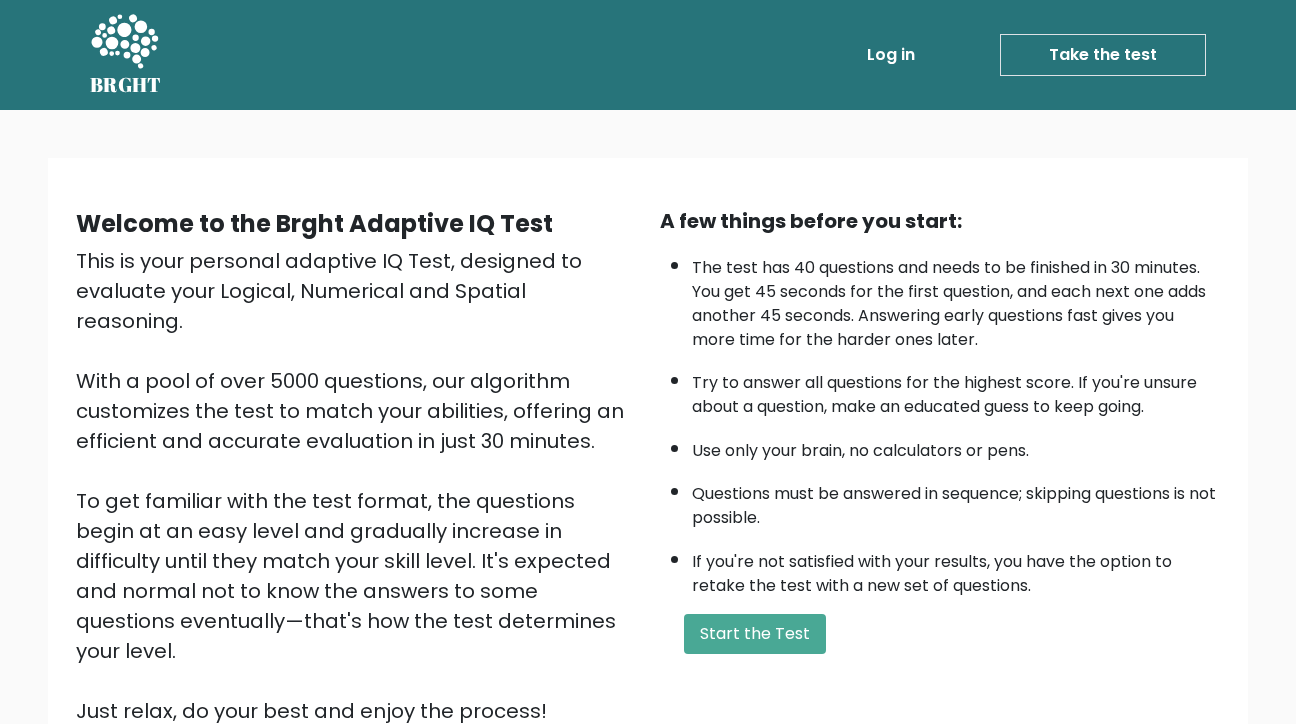 scroll, scrollTop: 0, scrollLeft: 0, axis: both 